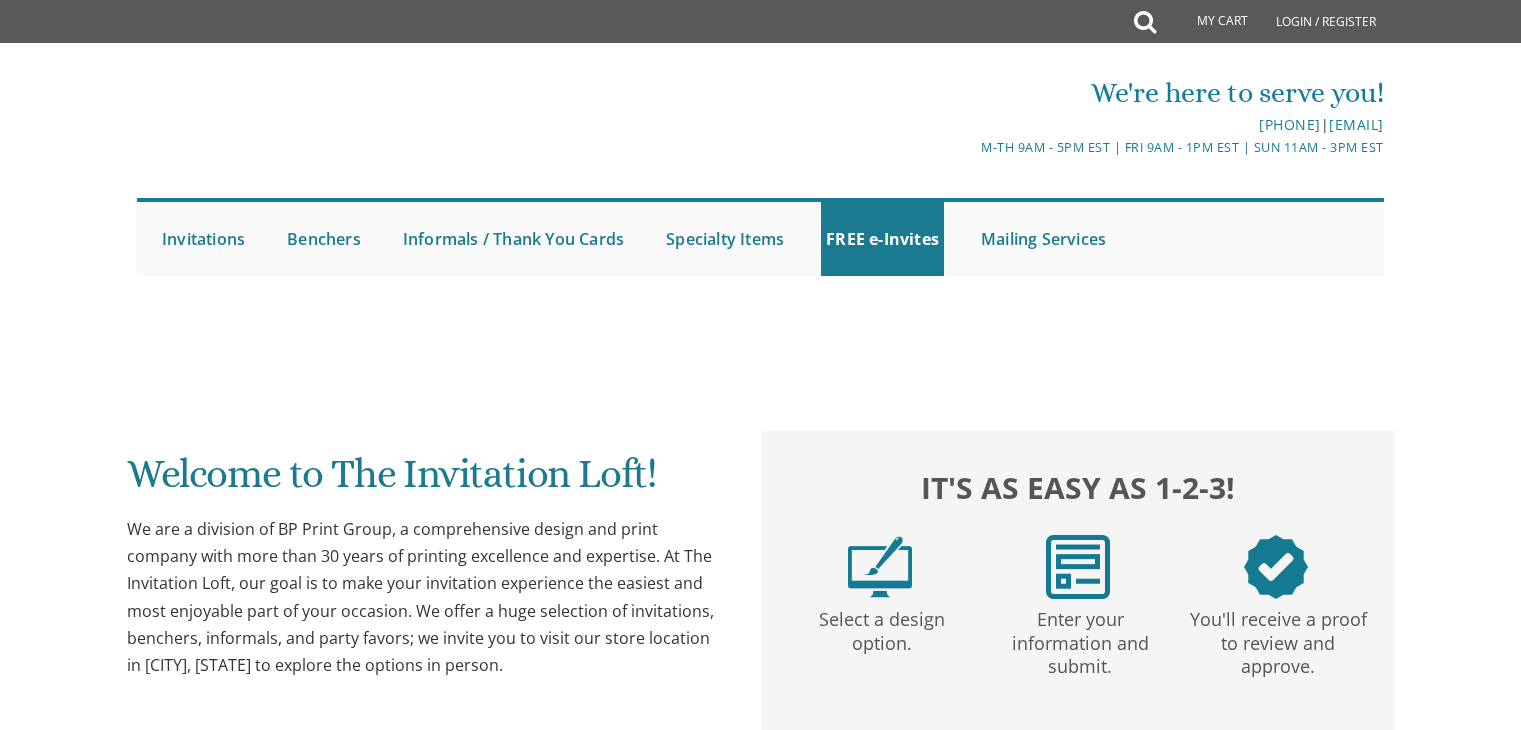 click on "Welcome to The Invitation Loft!
We are a division of BP Print Group, a comprehensive design and print company with more than 30 years of printing excellence and expertise. At The Invitation Loft, our goal is to make your invitation experience the easiest and most enjoyable part of your occasion. We offer a huge selection of invitations, benchers, informals, and party favors; we invite you to visit our store location in [CITY], [STATE] to explore the options in person." at bounding box center (427, 564) 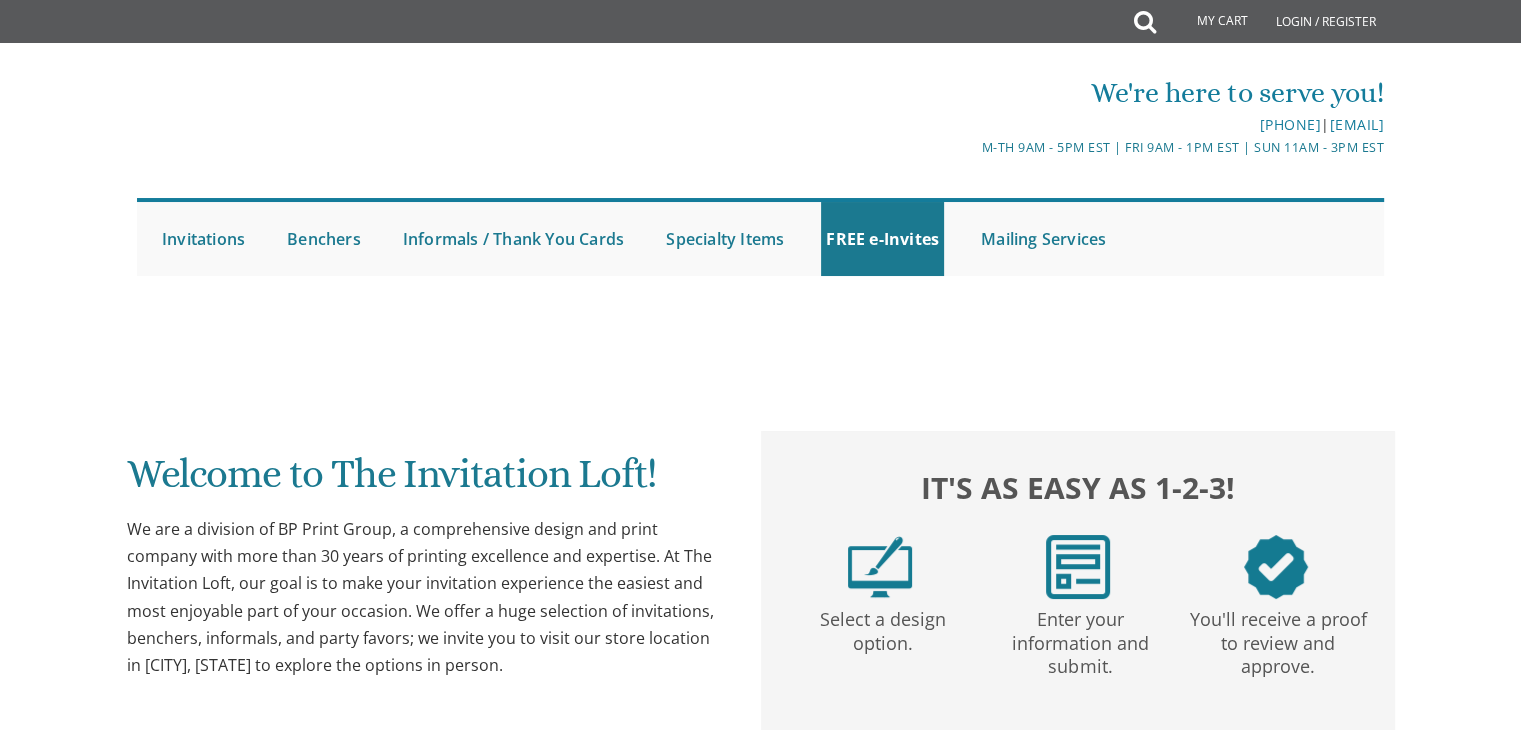 scroll, scrollTop: 0, scrollLeft: 0, axis: both 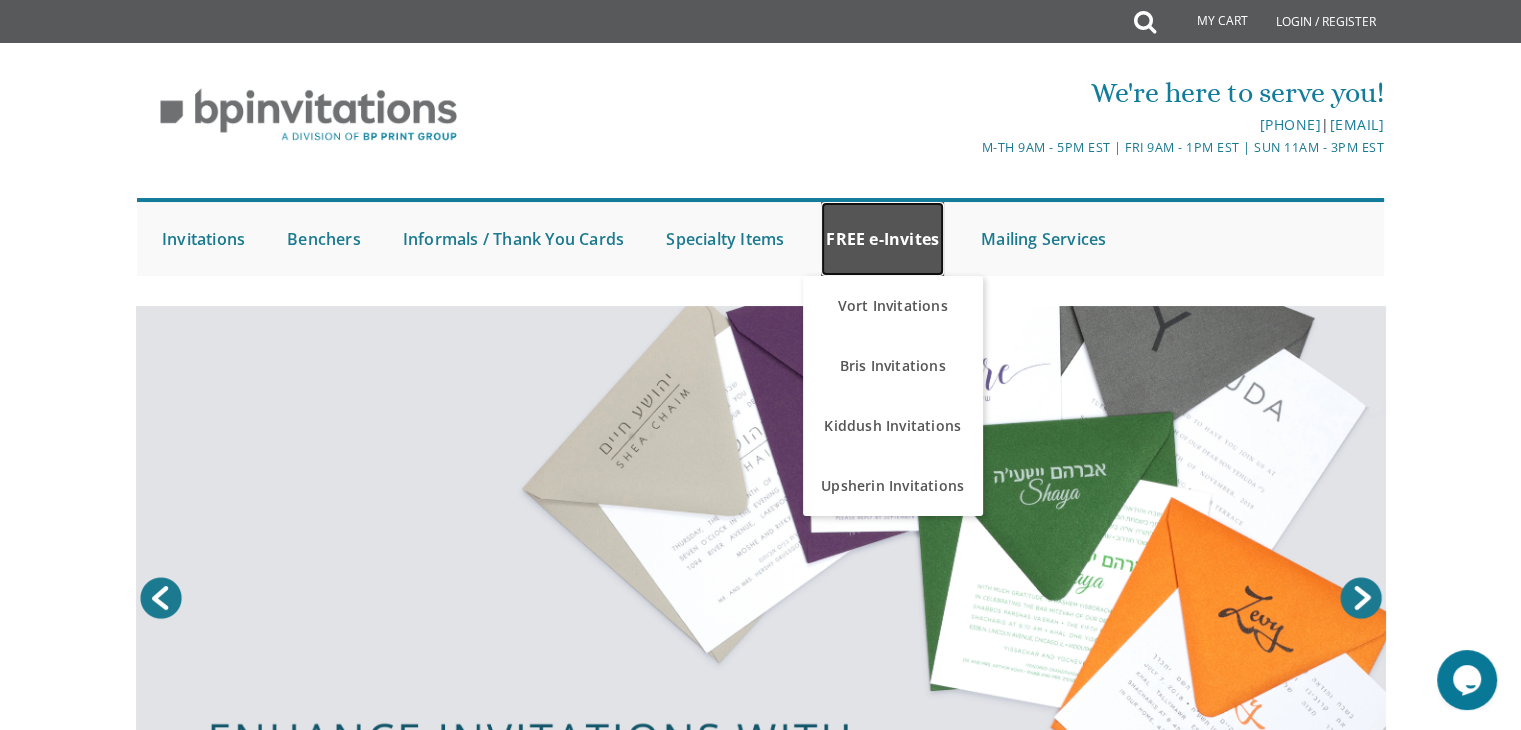 click on "FREE e-Invites" at bounding box center (882, 239) 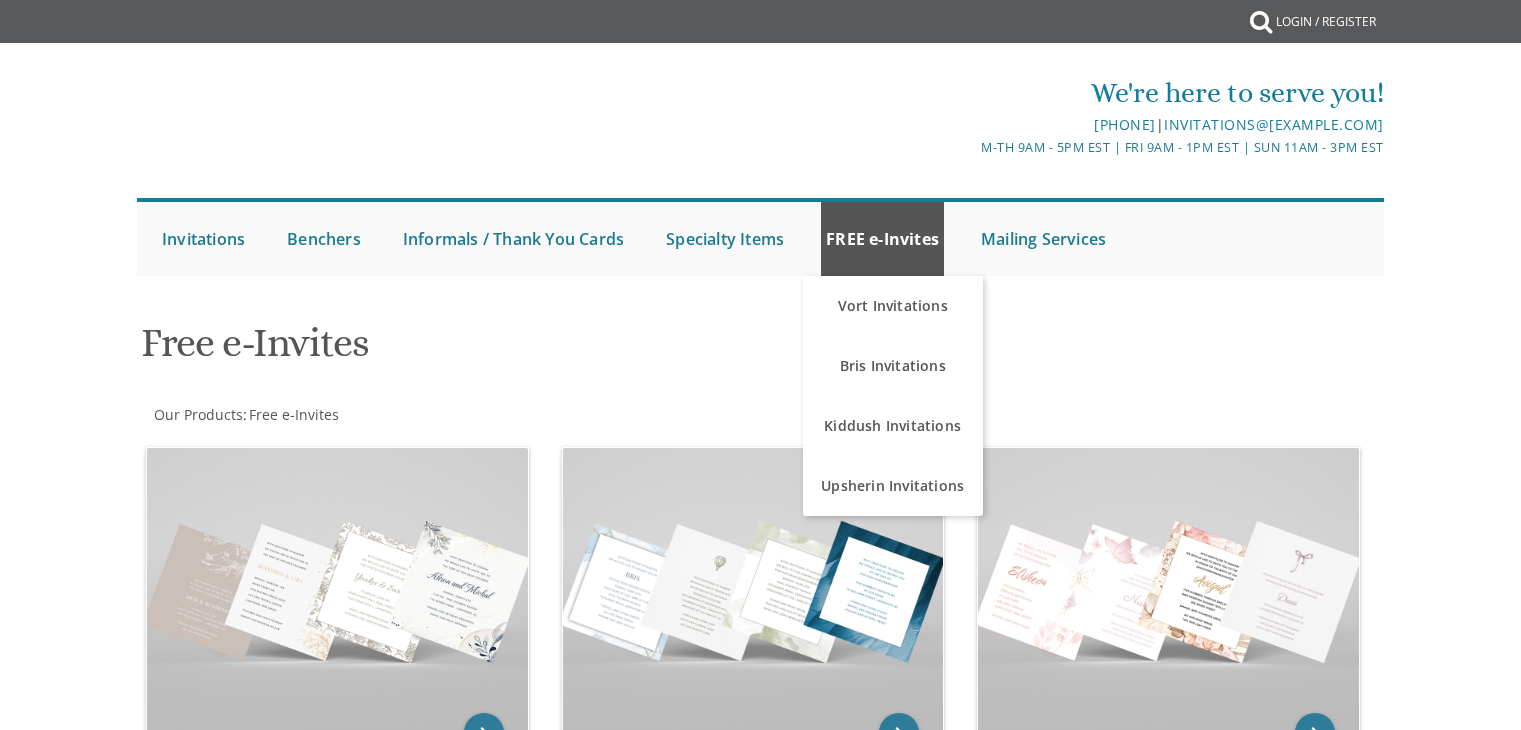 scroll, scrollTop: 0, scrollLeft: 0, axis: both 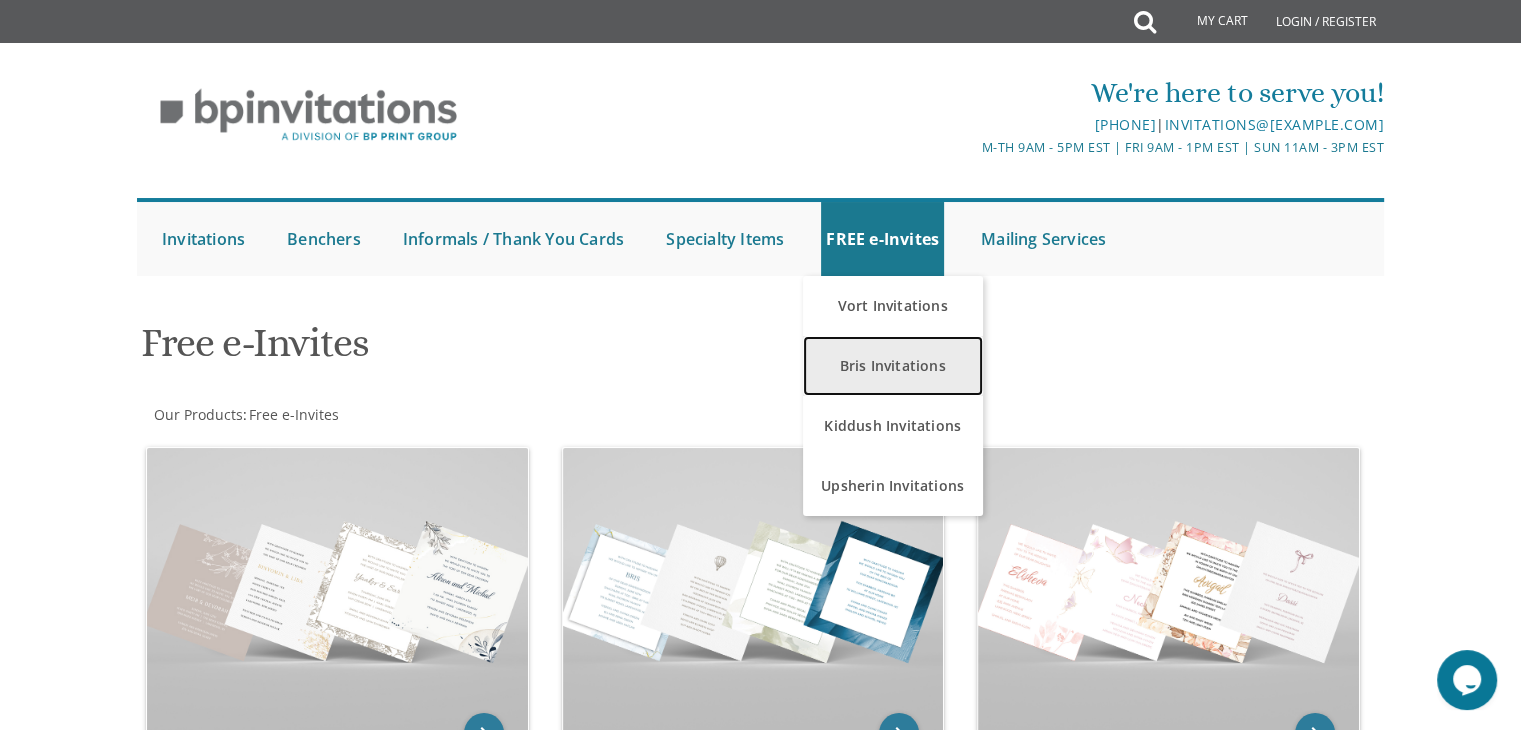 click on "Bris Invitations" at bounding box center (893, 366) 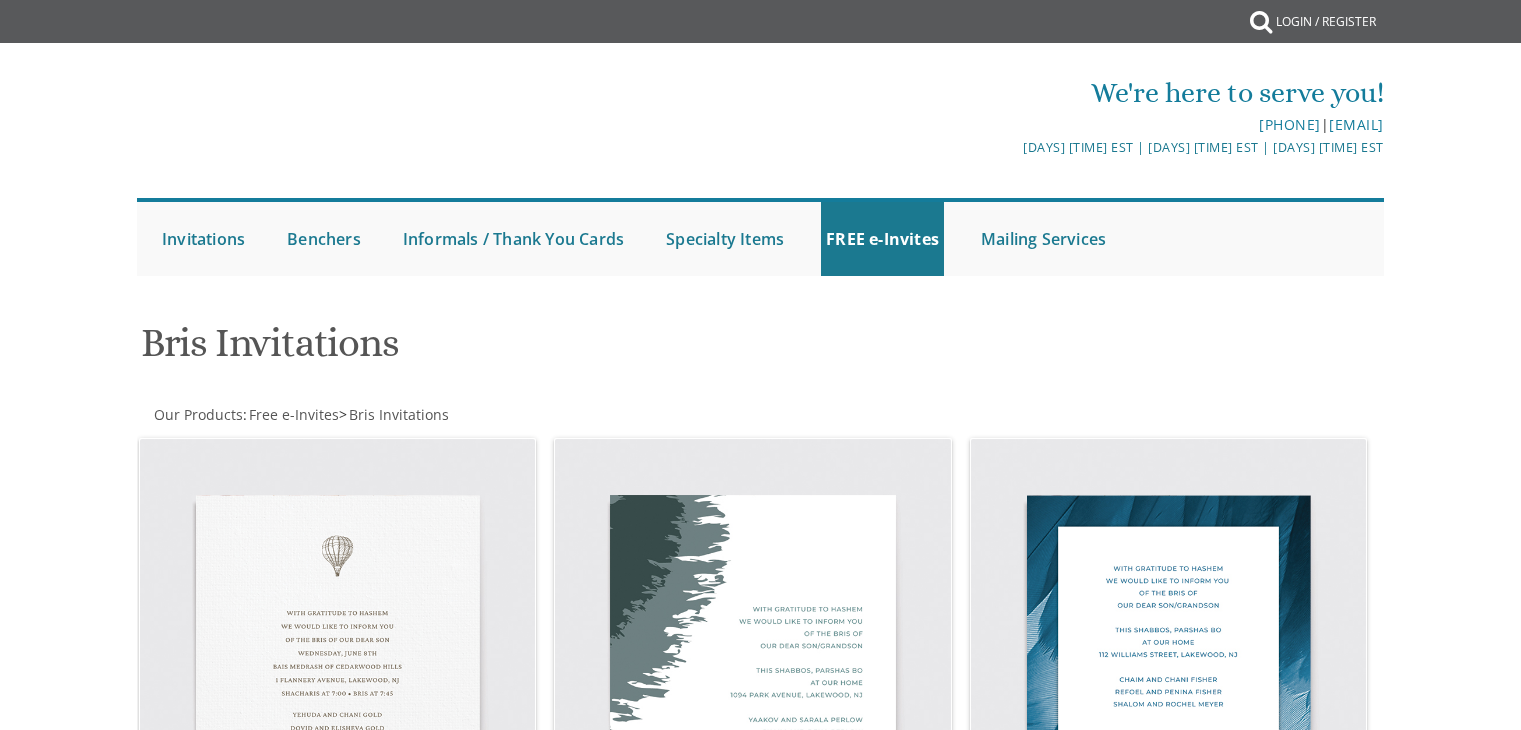 scroll, scrollTop: 0, scrollLeft: 0, axis: both 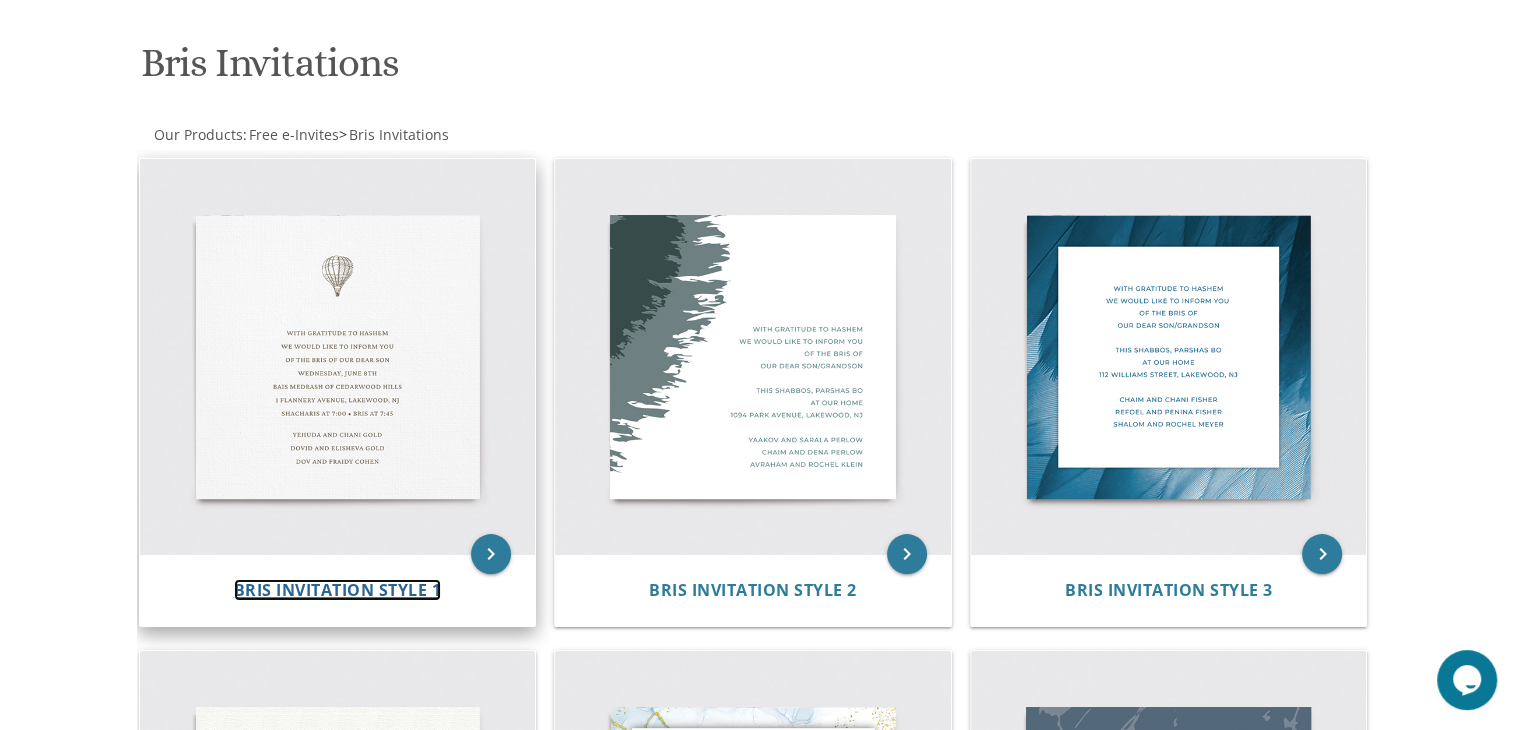 click on "Bris Invitation Style 1" at bounding box center [338, 590] 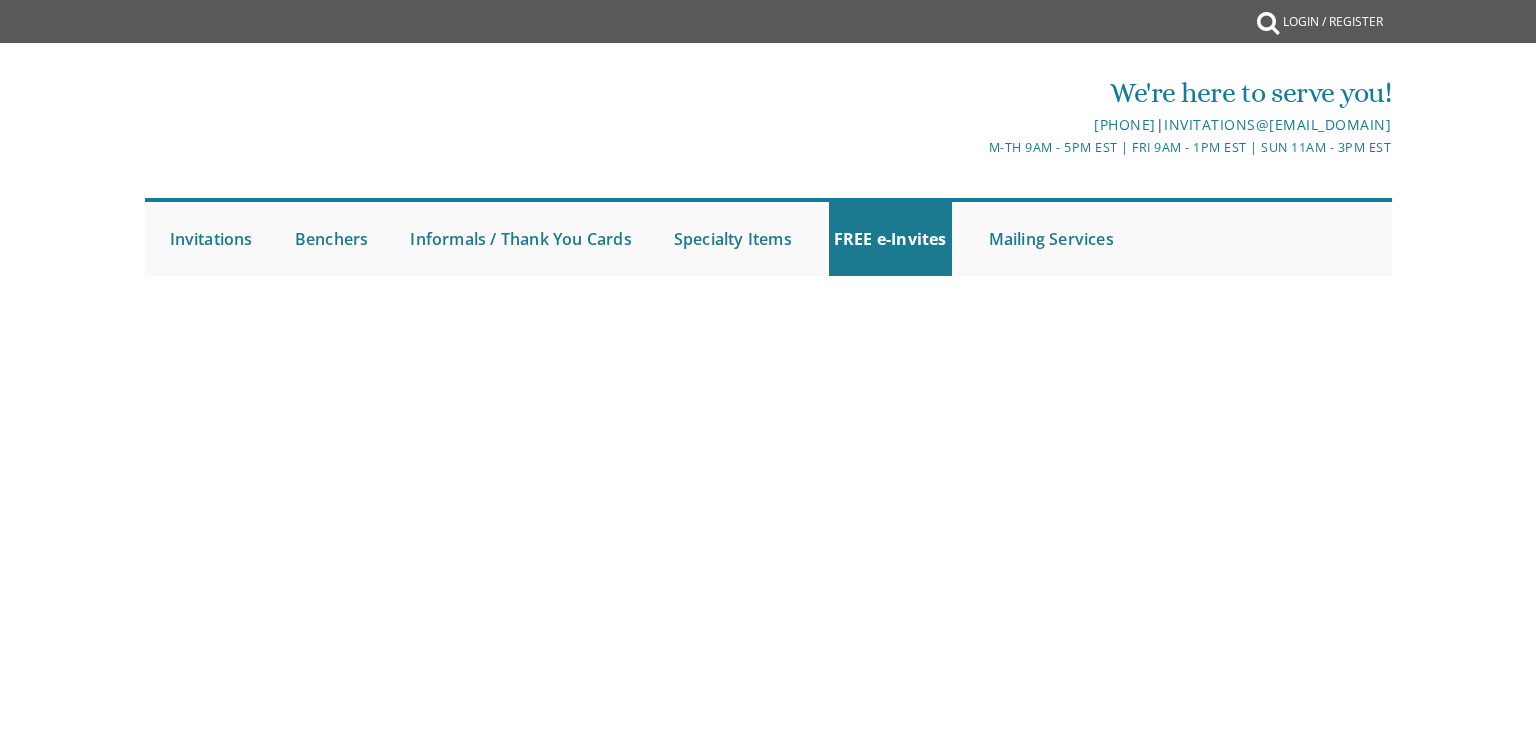 scroll, scrollTop: 0, scrollLeft: 0, axis: both 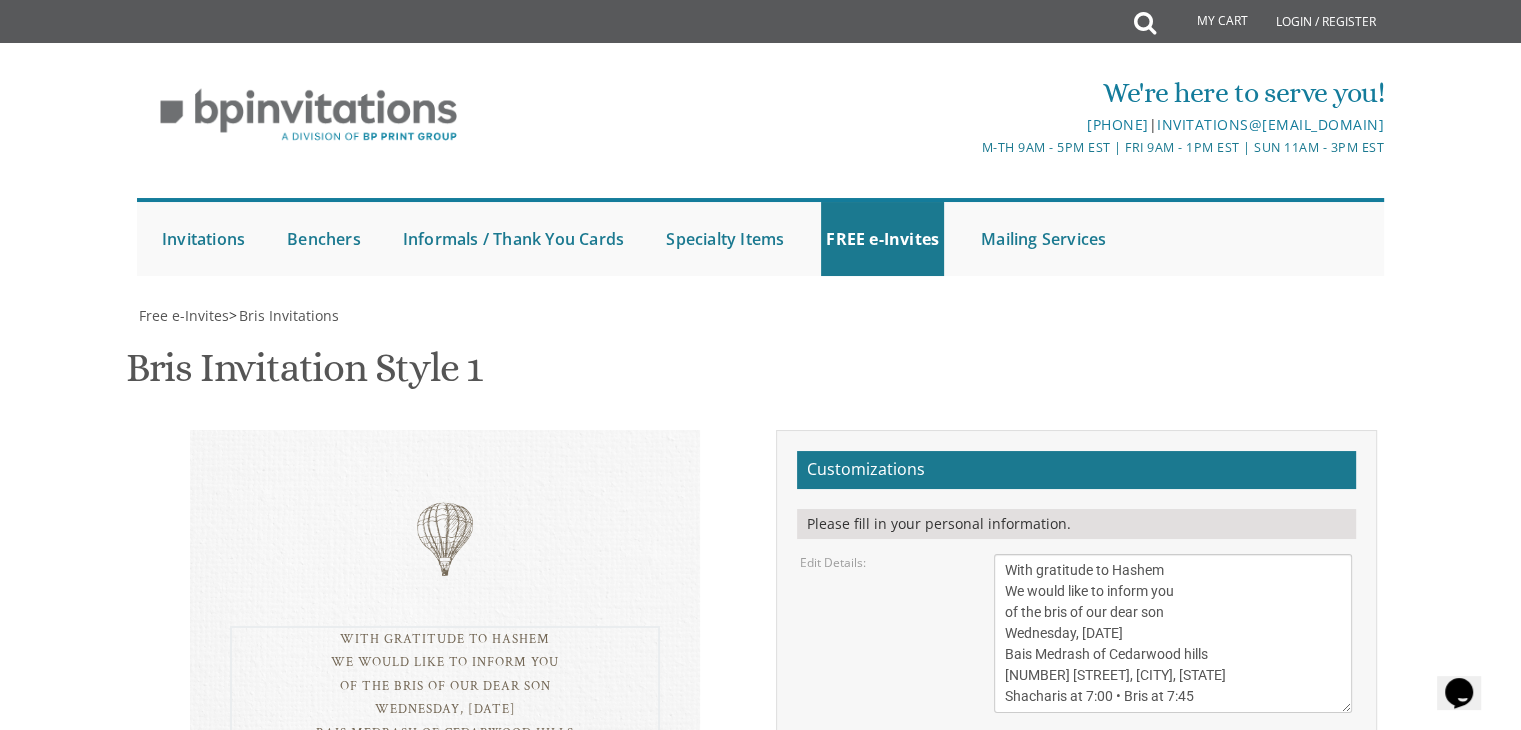 click on "With gratitude to Hashem
We would like to inform you
of the bris of our dear son
Wednesday, [DATE]
Bais Medrash of Cedarwood hills
[NUMBER] [STREET], [CITY], [STATE]
Shacharis at 7:00 • Bris at 7:45" at bounding box center (1173, 633) 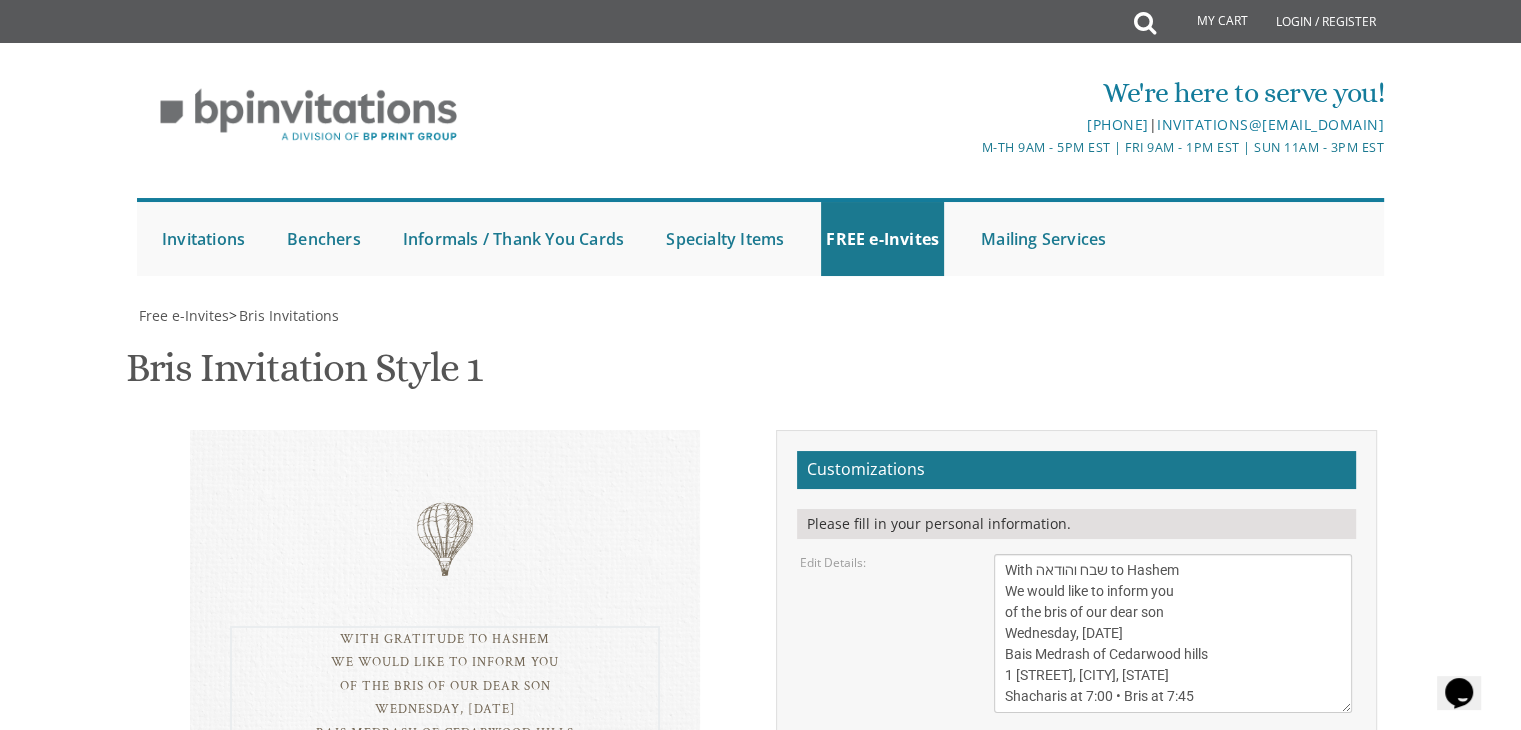 click on "With gratitude to Hashem
We would like to inform you
of the bris of our dear son
Wednesday, [DATE]
Bais Medrash of Cedarwood hills
[NUMBER] [STREET], [CITY], [STATE]
Shacharis at 7:00 • Bris at 7:45" at bounding box center (1173, 633) 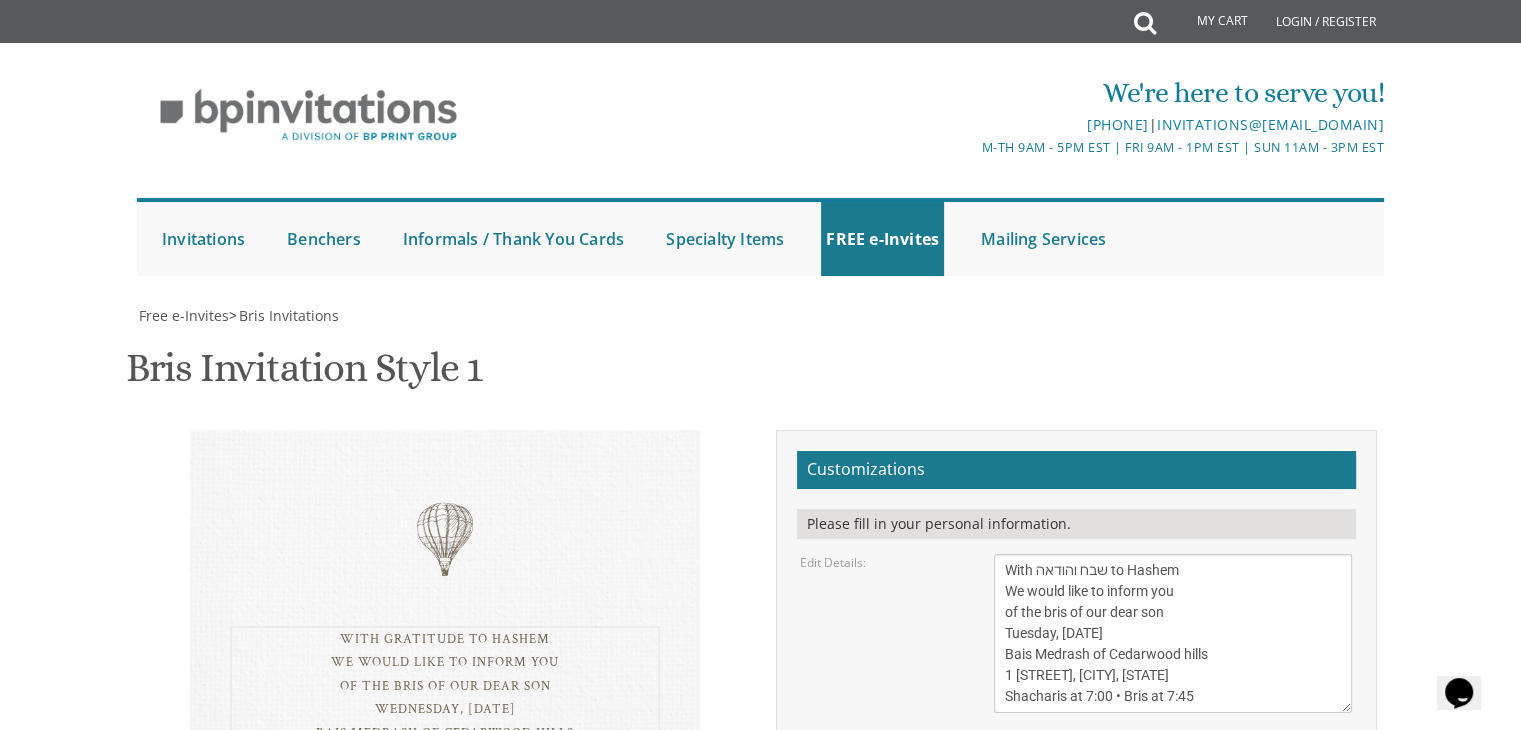 click on "With gratitude to Hashem
We would like to inform you
of the bris of our dear son
Wednesday, [DATE]
Bais Medrash of Cedarwood hills
[NUMBER] [STREET], [CITY], [STATE]
Shacharis at 7:00 • Bris at 7:45" at bounding box center [1173, 633] 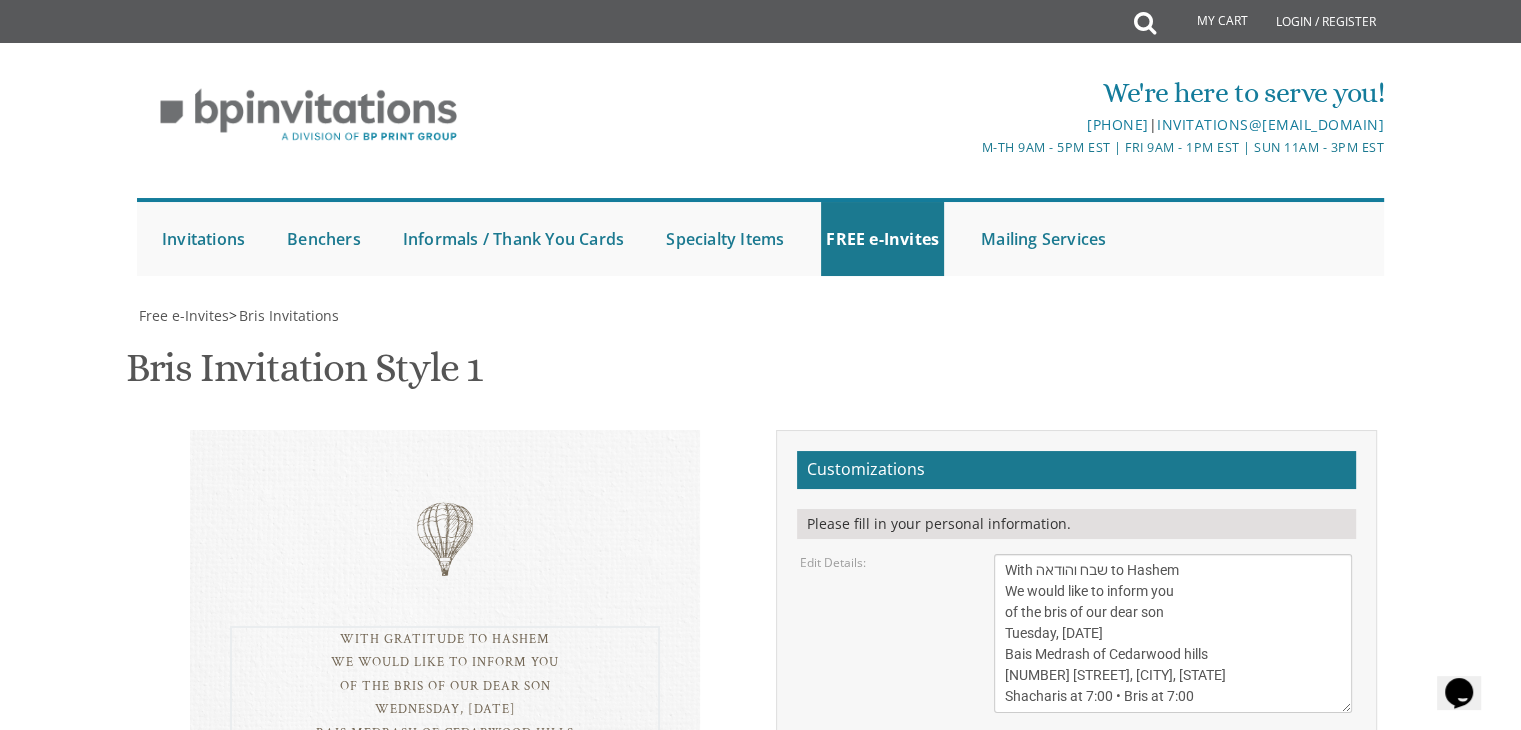 click on "With gratitude to Hashem
We would like to inform you
of the bris of our dear son
Wednesday, [DATE]
Bais Medrash of Cedarwood hills
[NUMBER] [STREET], [CITY], [STATE]
Shacharis at 7:00 • Bris at 7:45" at bounding box center (1173, 633) 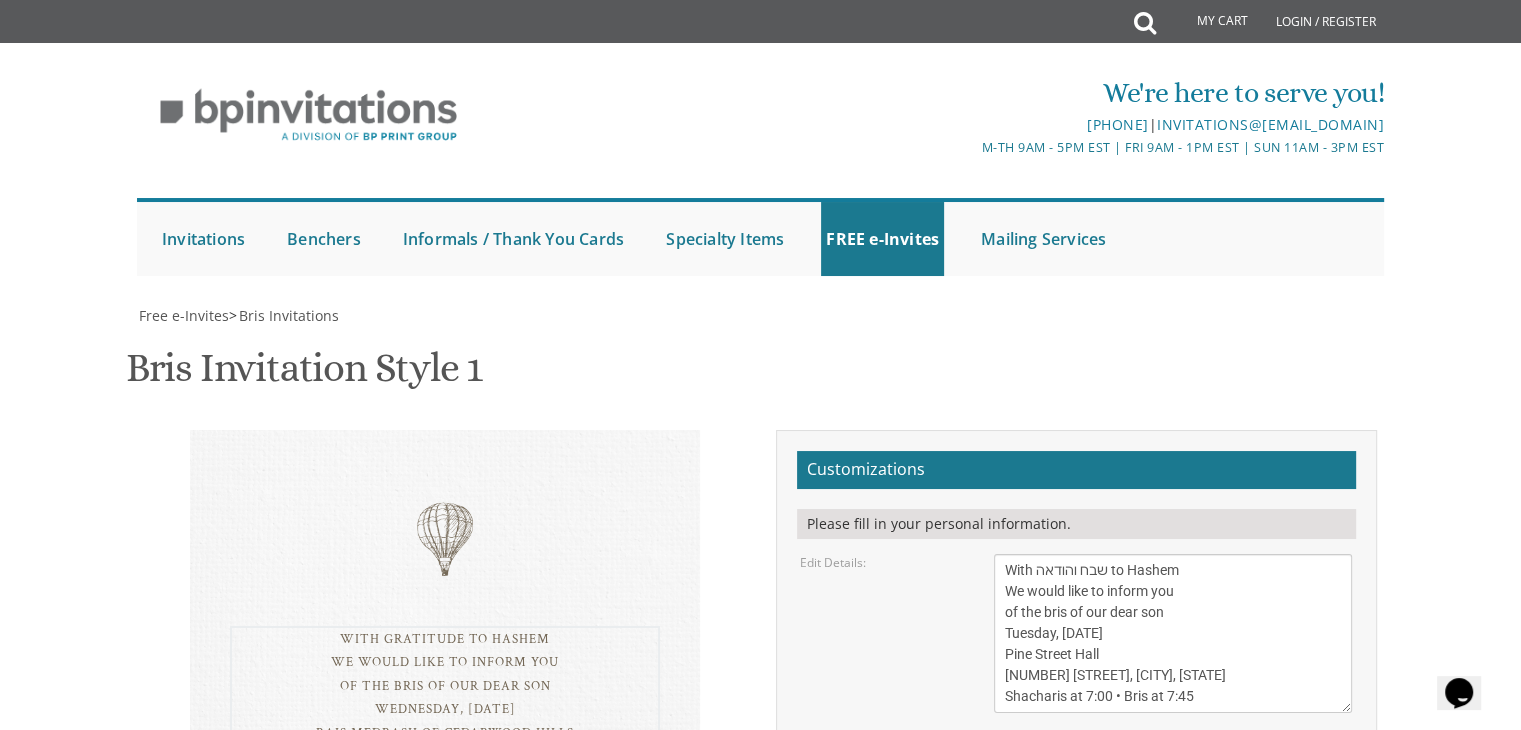 click on "With gratitude to Hashem
We would like to inform you
of the bris of our dear son
Wednesday, [DATE]
Bais Medrash of Cedarwood hills
[NUMBER] [STREET], [CITY], [STATE]
Shacharis at 7:00 • Bris at 7:45" at bounding box center [1173, 633] 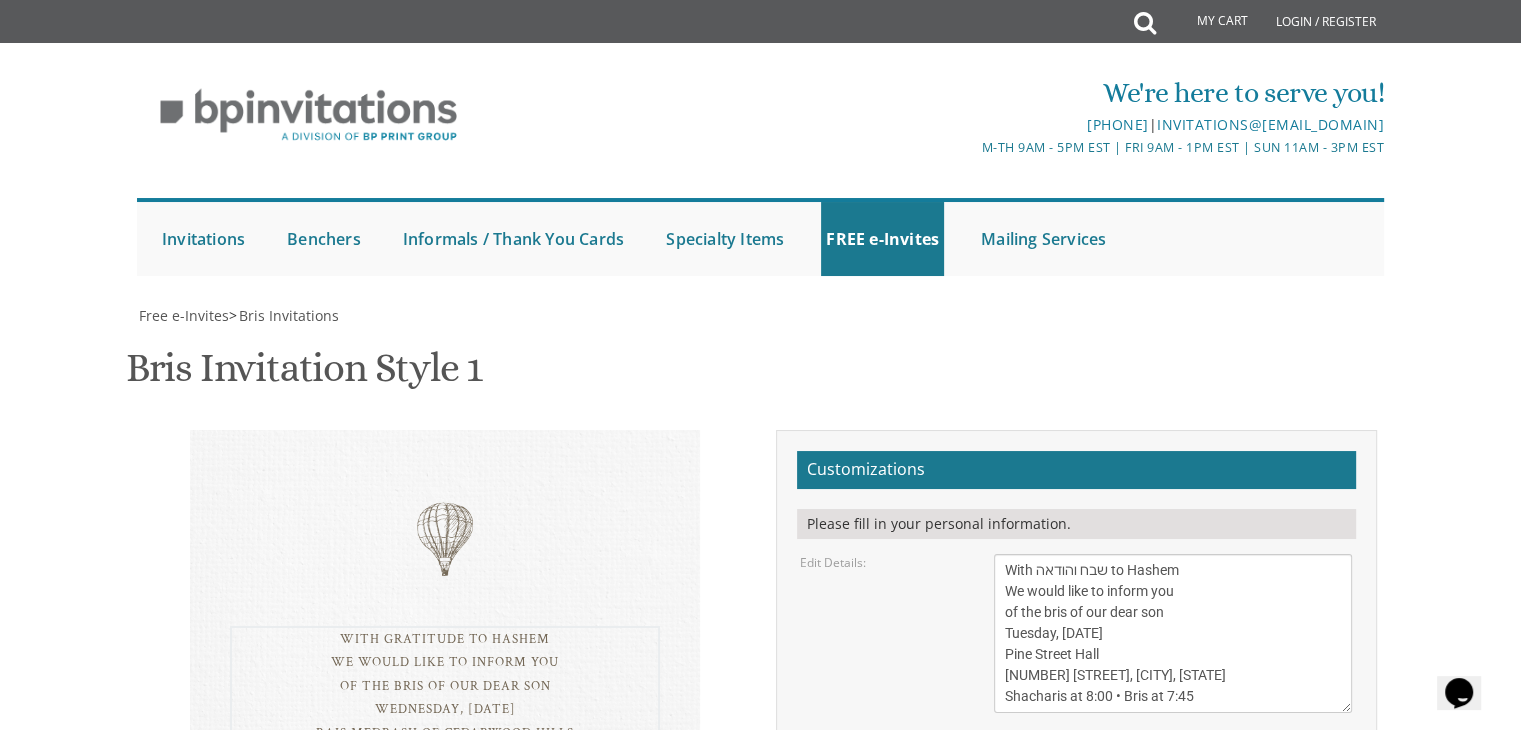 click on "With gratitude to Hashem
We would like to inform you
of the bris of our dear son
Wednesday, [DATE]
Bais Medrash of Cedarwood hills
[NUMBER] [STREET], [CITY], [STATE]
Shacharis at 7:00 • Bris at 7:45" at bounding box center (1173, 633) 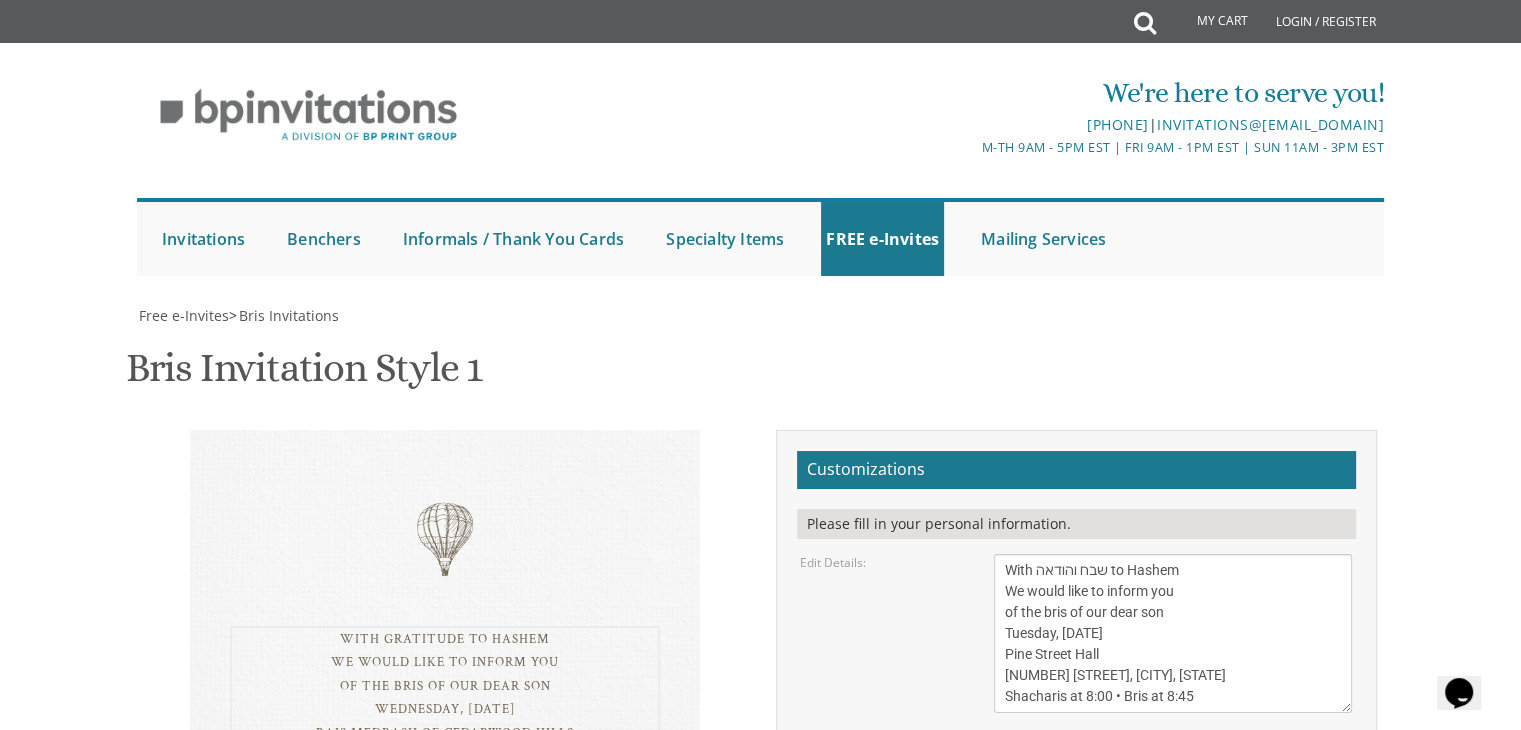 type on "With שבח והודאה to Hashem
We would like to inform you
of the bris of our dear son
Tuesday, [DATE]
Pine Street Hall
[NUMBER] [STREET], [CITY], [STATE]
Shacharis at 8:00 • Bris at 8:45" 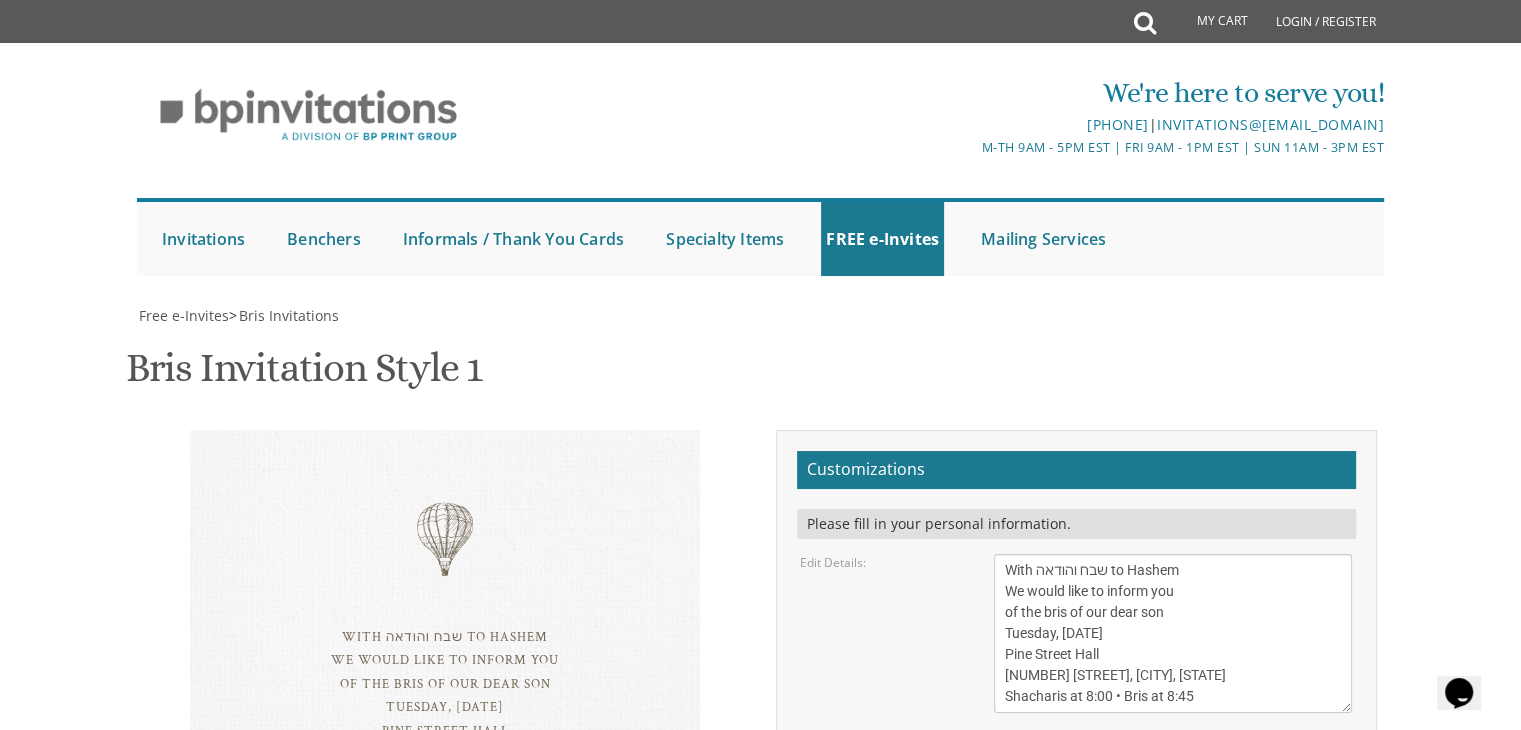 click on "[FIRST] [LAST]
[FIRST] and [FIRST] [LAST]
[FIRST] and [FIRST] [LAST]" at bounding box center (1173, 770) 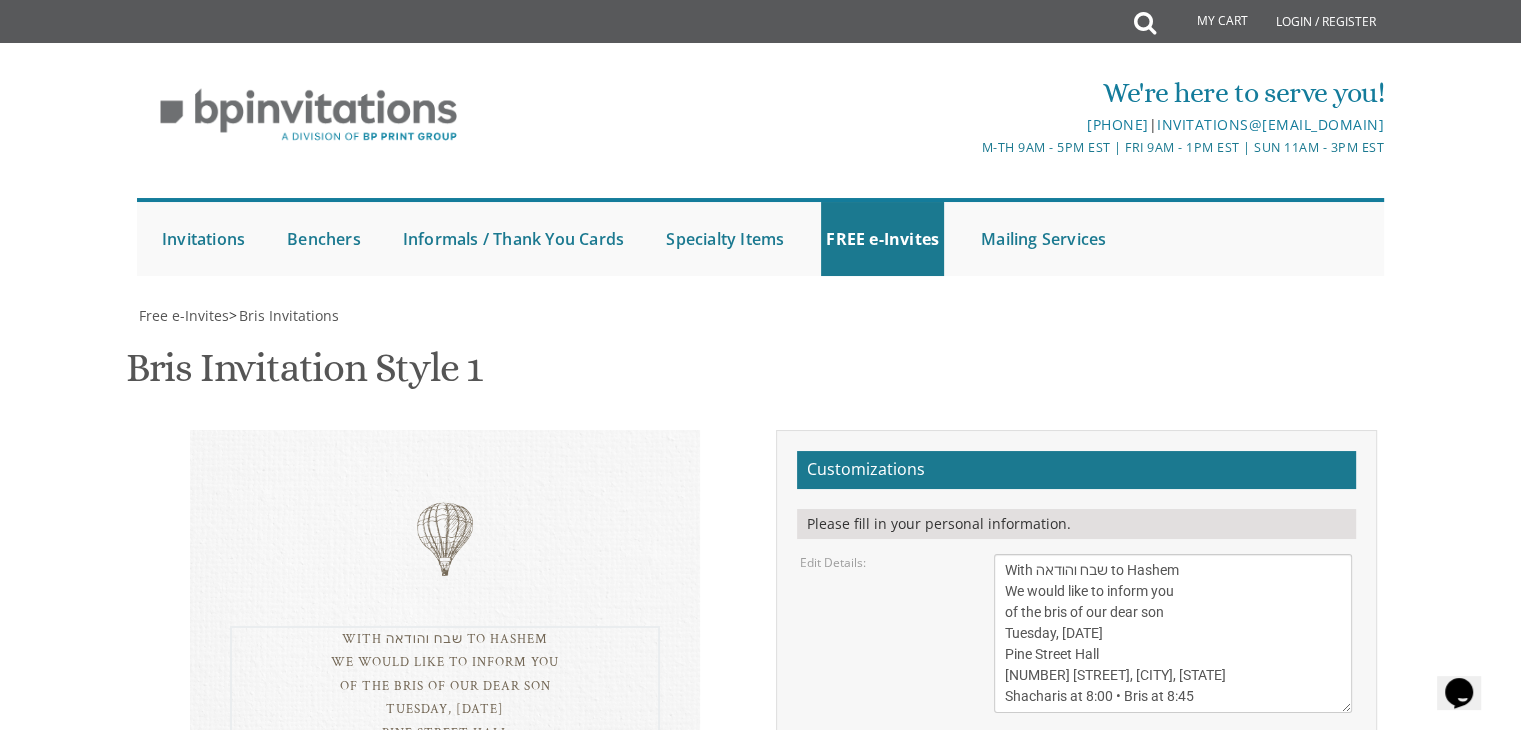 click on "With gratitude to Hashem
We would like to inform you
of the bris of our dear son
Wednesday, [DATE]
Bais Medrash of Cedarwood hills
[NUMBER] [STREET], [CITY], [STATE]
Shacharis at 7:00 • Bris at 7:45" at bounding box center (1173, 633) 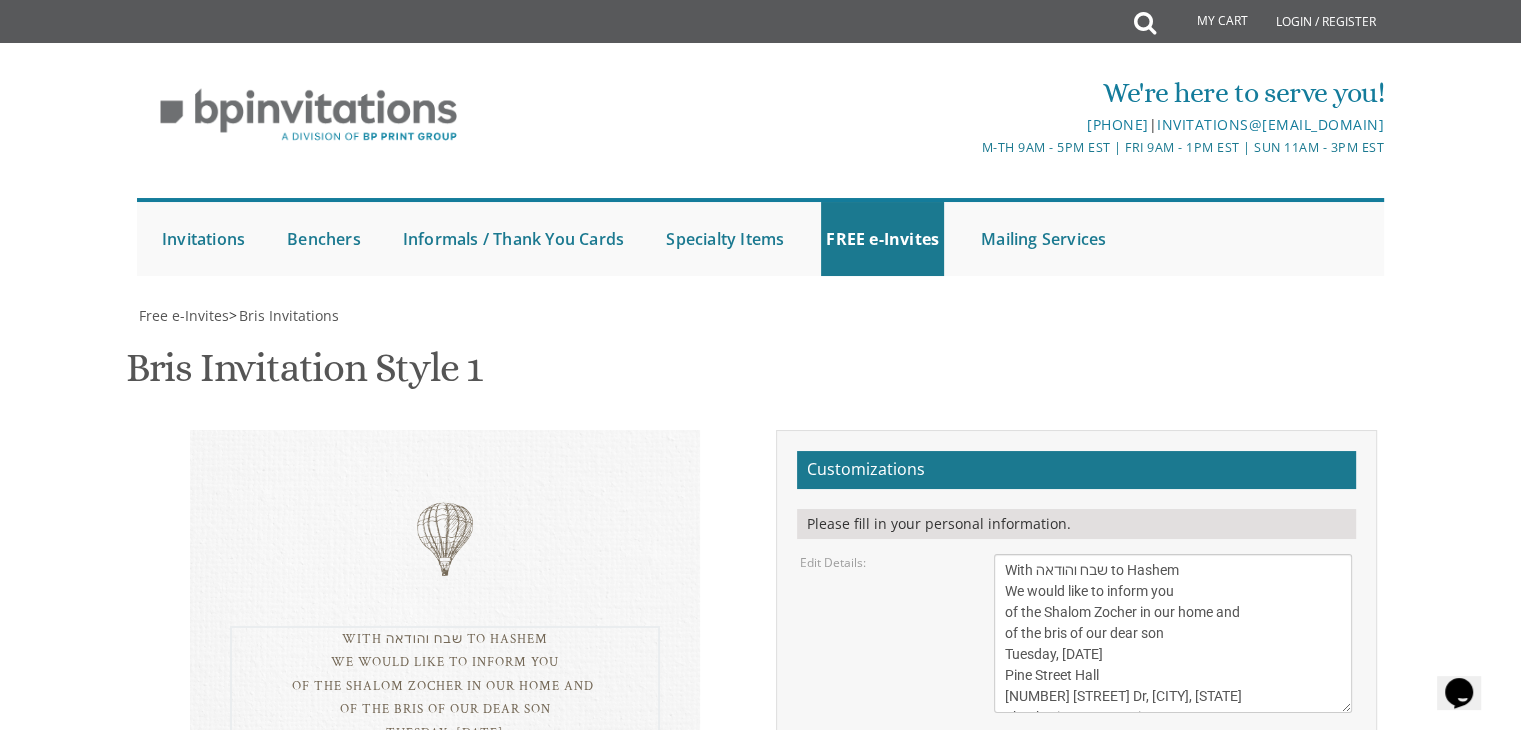 click on "With gratitude to Hashem
We would like to inform you
of the bris of our dear son
Wednesday, [DATE]
Bais Medrash of Cedarwood hills
[NUMBER] [STREET], [CITY], [STATE]
Shacharis at 7:00 • Bris at 7:45" at bounding box center (1173, 633) 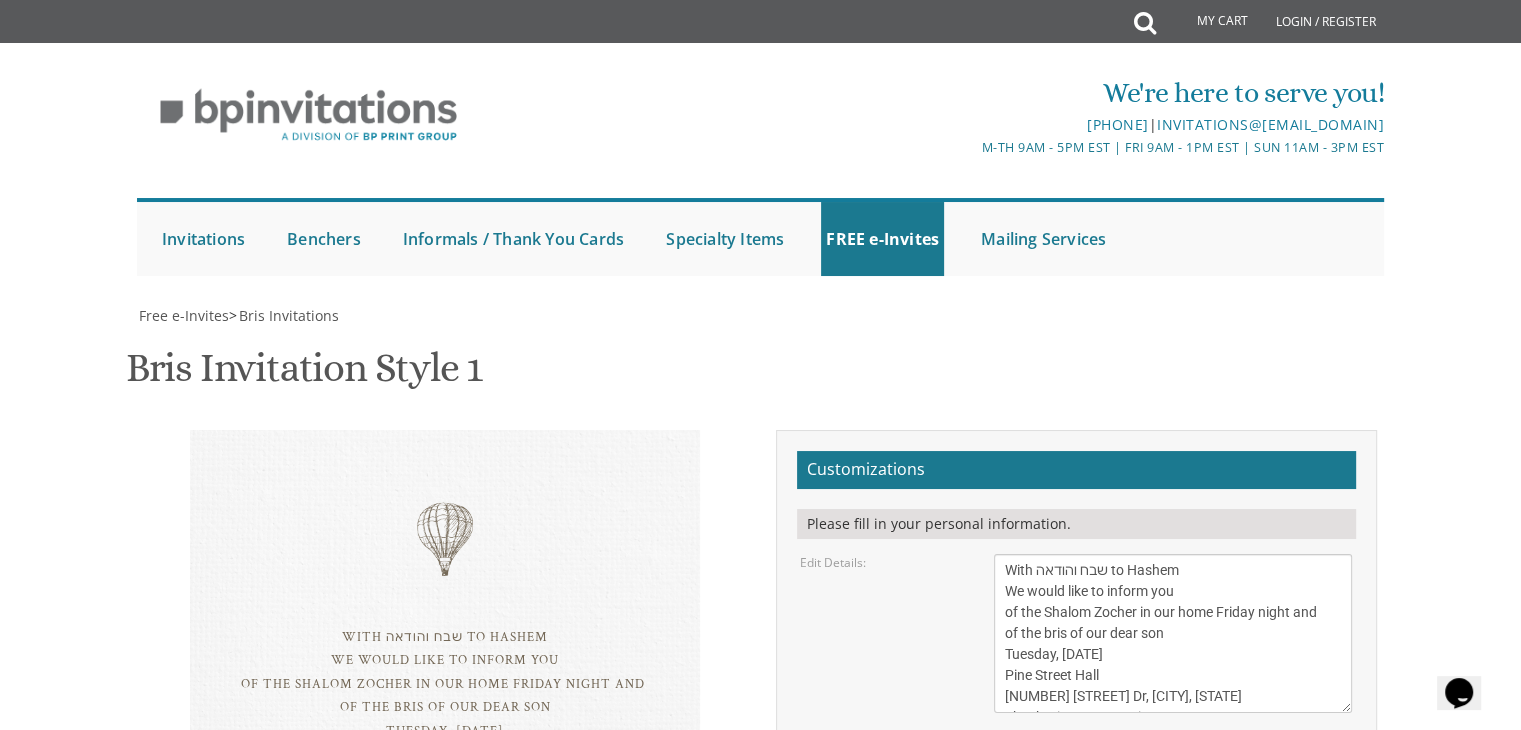 click on "With gratitude to Hashem
We would like to inform you
of the bris of our dear son
Wednesday, [DATE]
Bais Medrash of Cedarwood hills
[NUMBER] [STREET], [CITY], [STATE]
Shacharis at 7:00 • Bris at 7:45" at bounding box center (1173, 633) 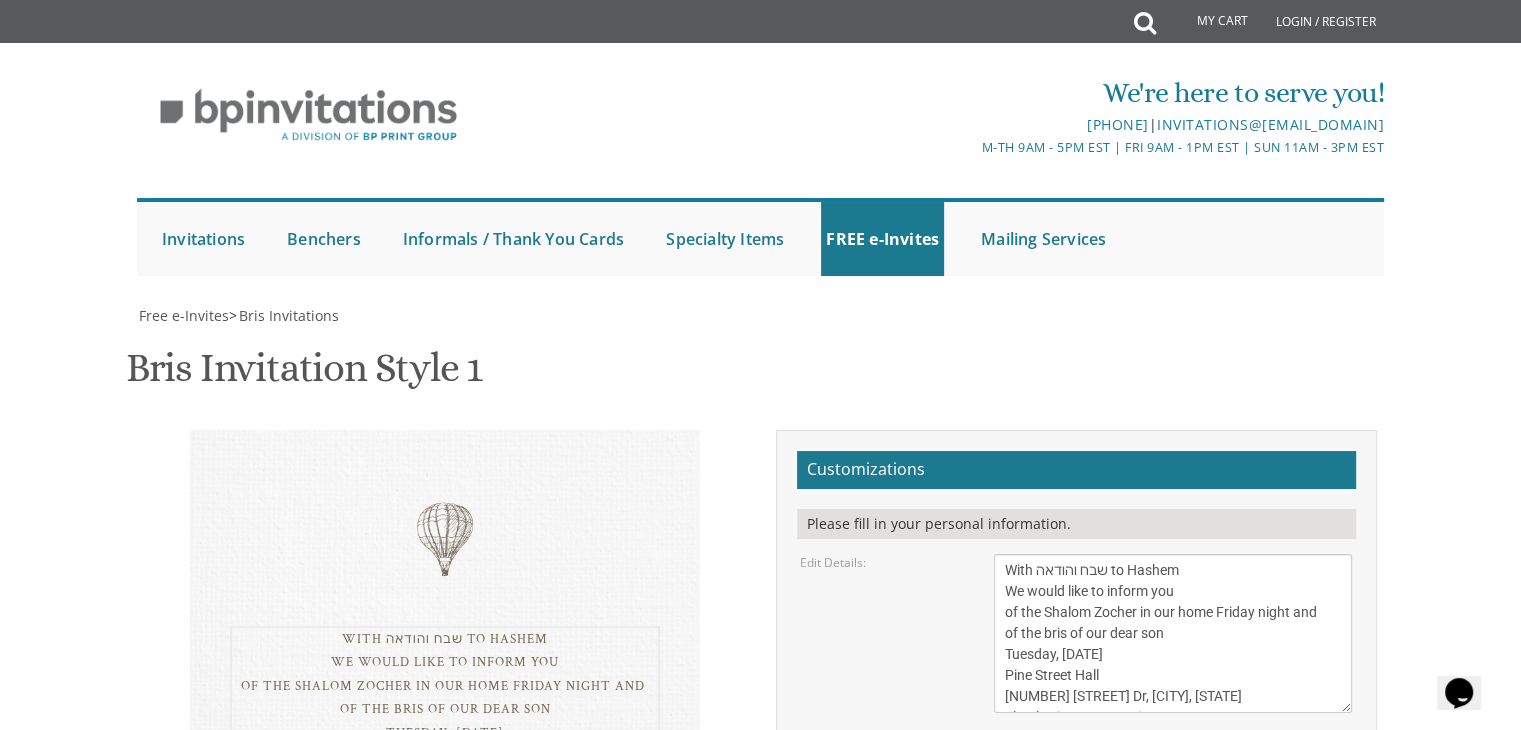click on "With gratitude to Hashem
We would like to inform you
of the bris of our dear son
Wednesday, [DATE]
Bais Medrash of Cedarwood hills
[NUMBER] [STREET], [CITY], [STATE]
Shacharis at 7:00 • Bris at 7:45" at bounding box center [1173, 633] 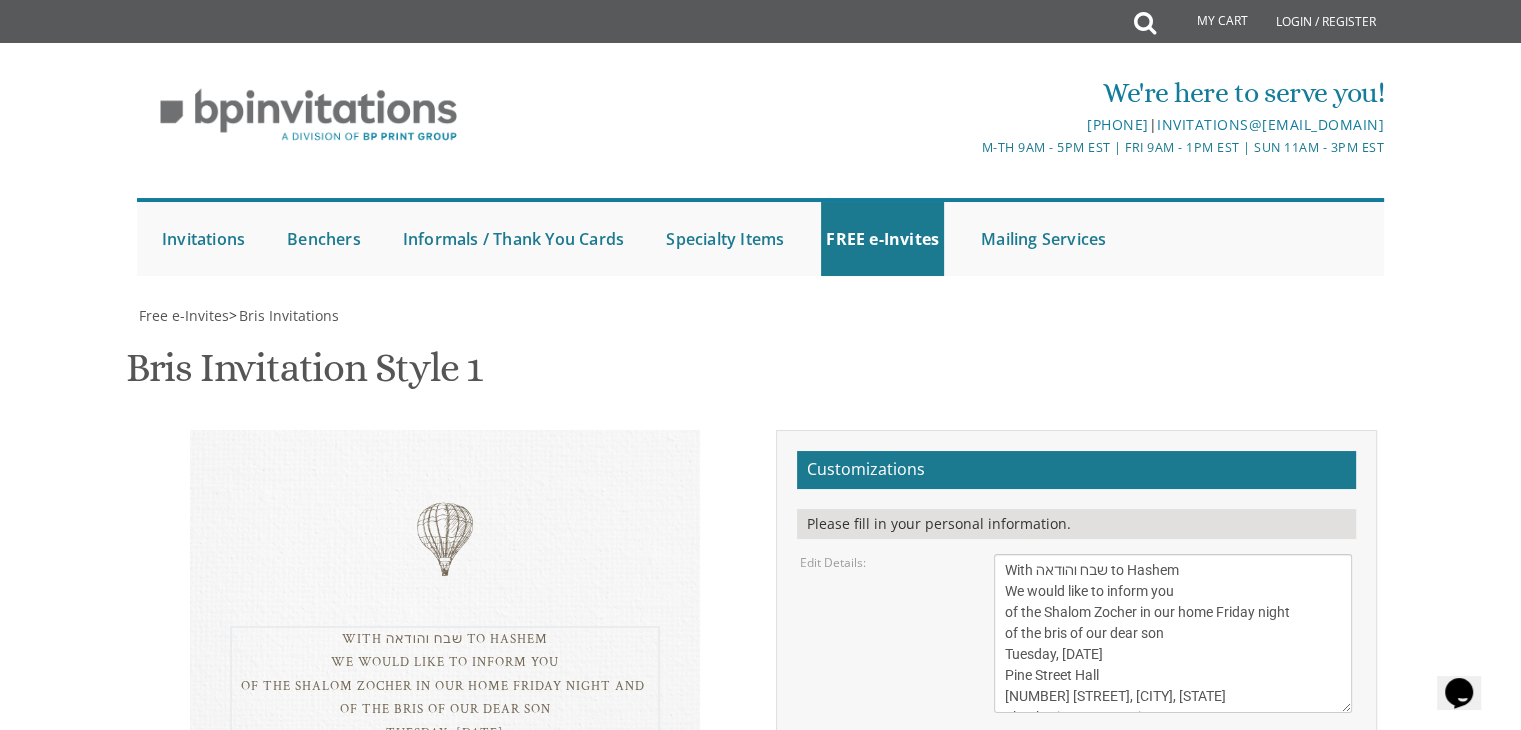 click on "With gratitude to Hashem
We would like to inform you
of the bris of our dear son
Wednesday, [DATE]
Bais Medrash of Cedarwood hills
[NUMBER] [STREET], [CITY], [STATE]
Shacharis at 7:00 • Bris at 7:45" at bounding box center (1173, 633) 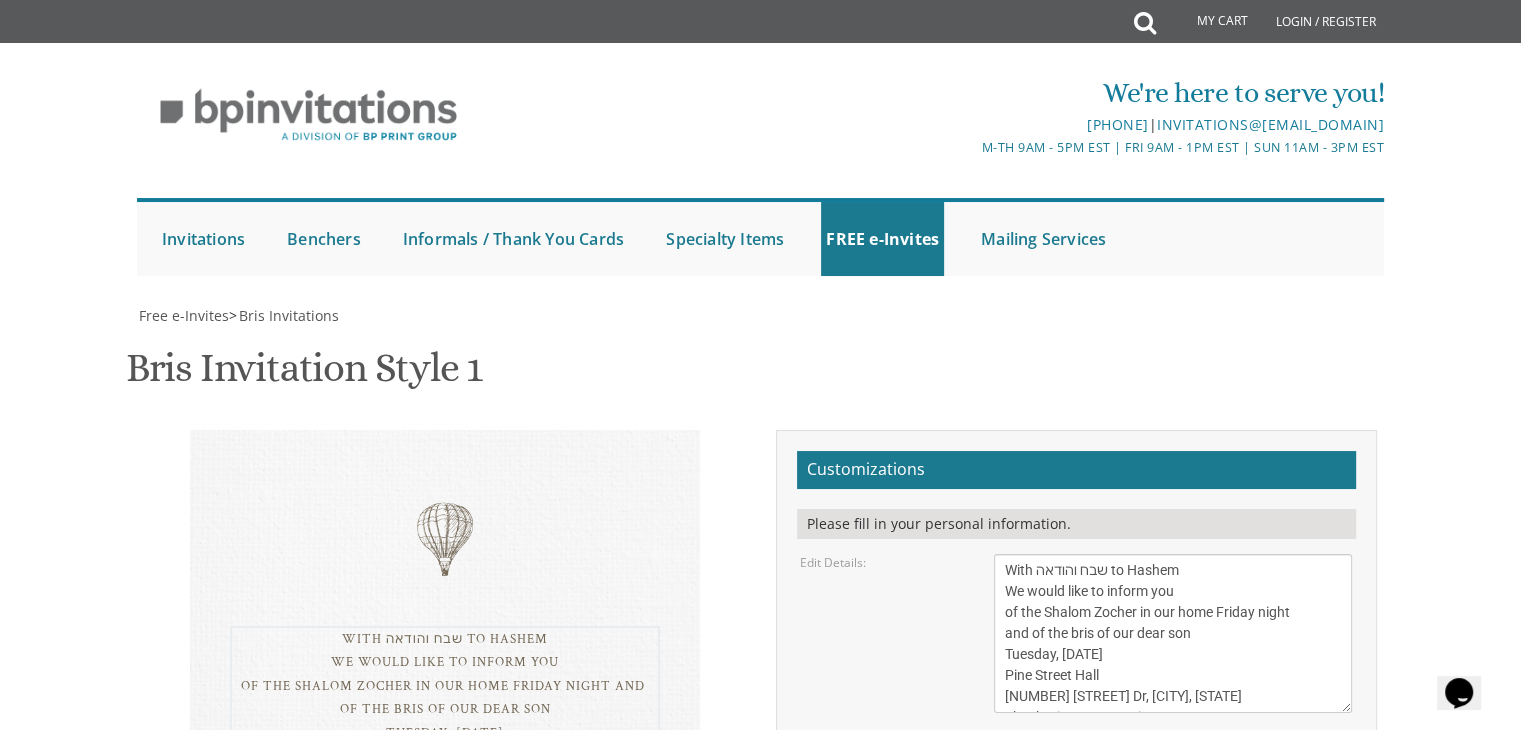 type on "With שבח והודאה to Hashem
We would like to inform you
of the Shalom Zocher in our home Friday night
and of the bris of our dear son
Tuesday, [DATE]
Pine Street Hall
[NUMBER] [STREET] Dr, [CITY], [STATE]
Shacharis at 8:00 • Bris at 8:45" 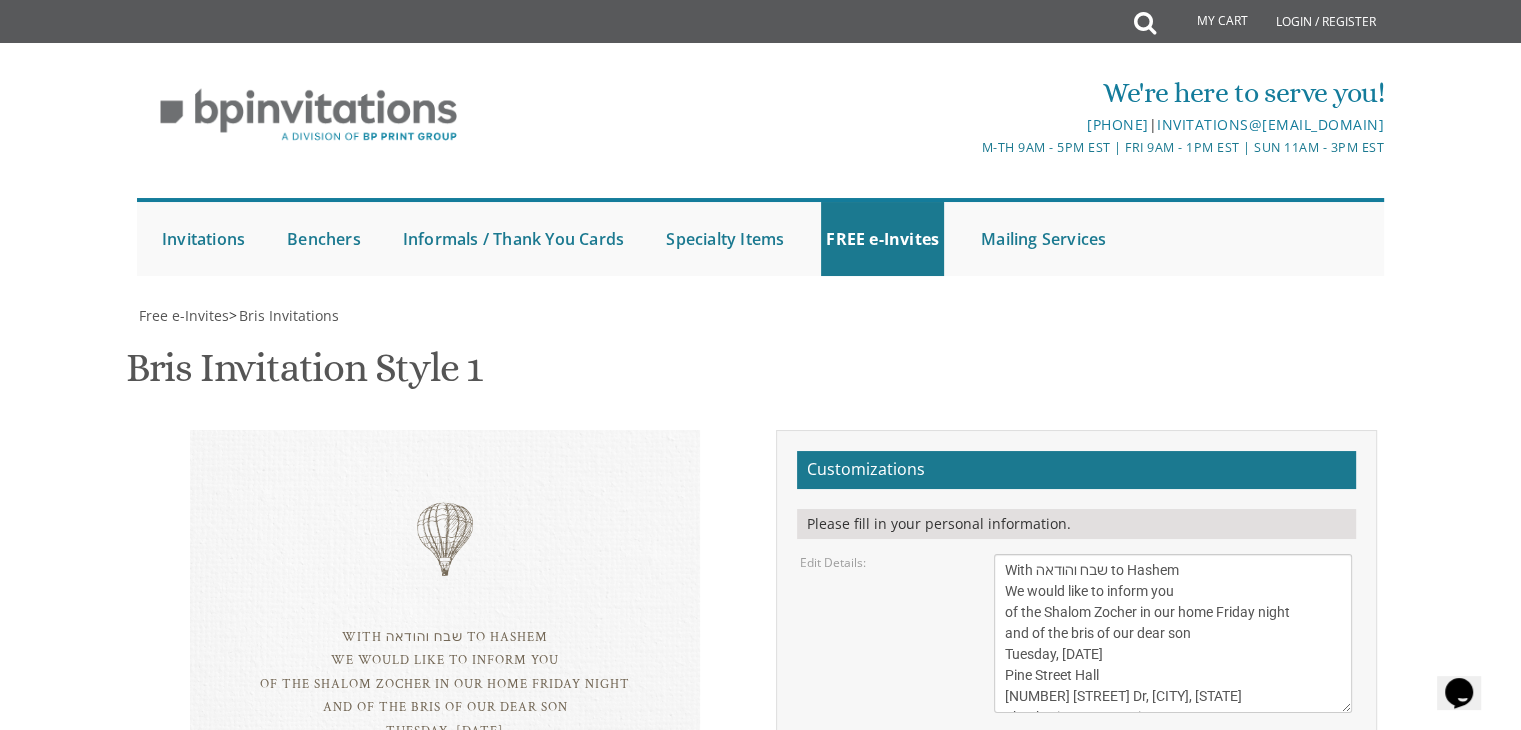 click on "My Cart
Total:
View Cart   Item(s)
Submit
My Cart
Total:
View Cart   Item(s)
Login / Register
|" at bounding box center [760, 775] 